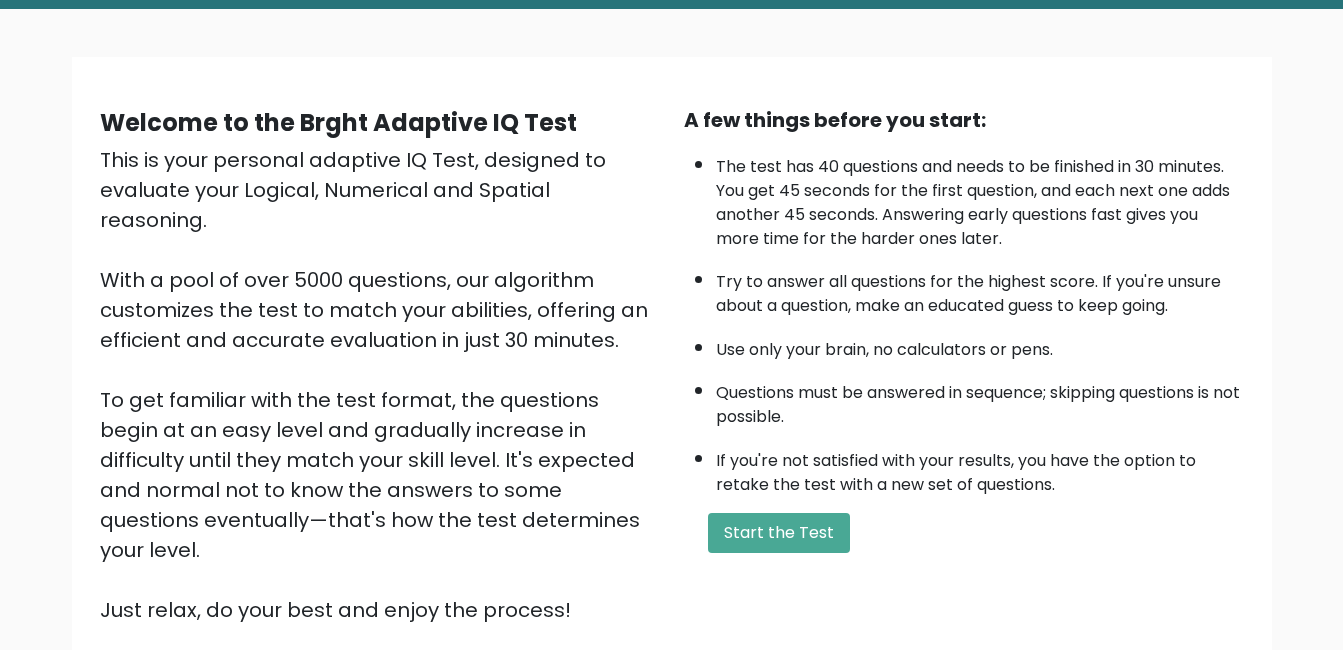 scroll, scrollTop: 106, scrollLeft: 0, axis: vertical 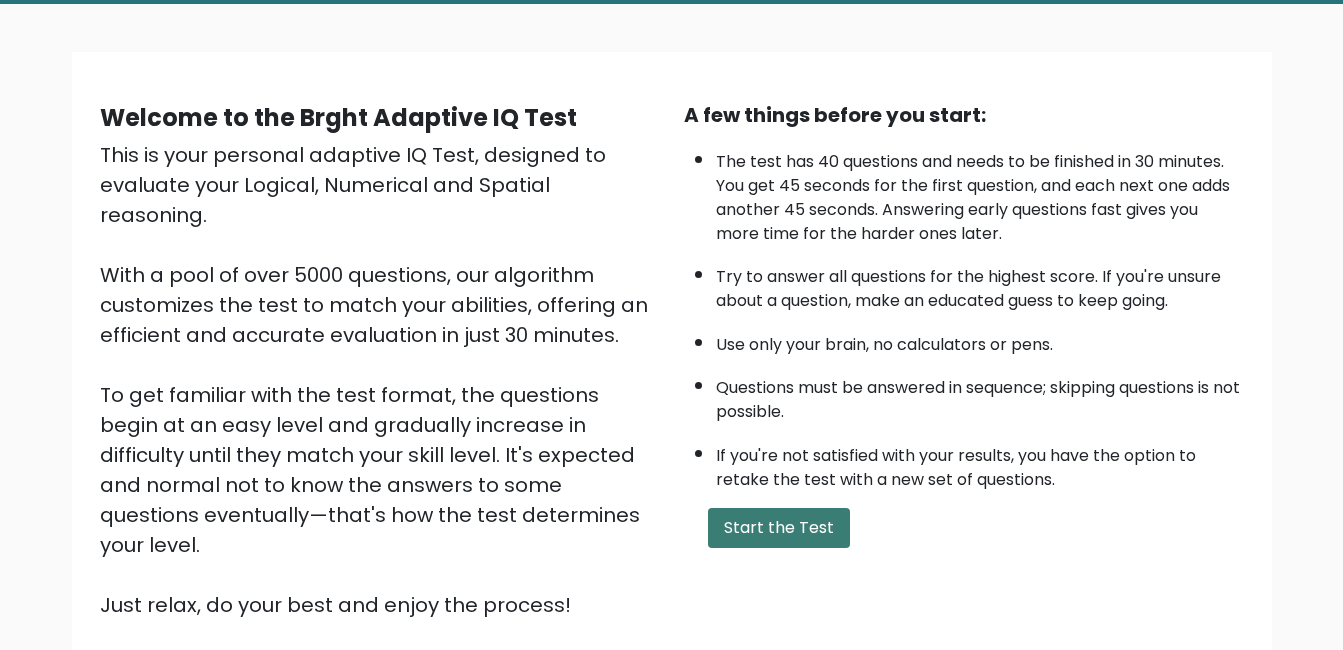 click on "Start the Test" at bounding box center (779, 528) 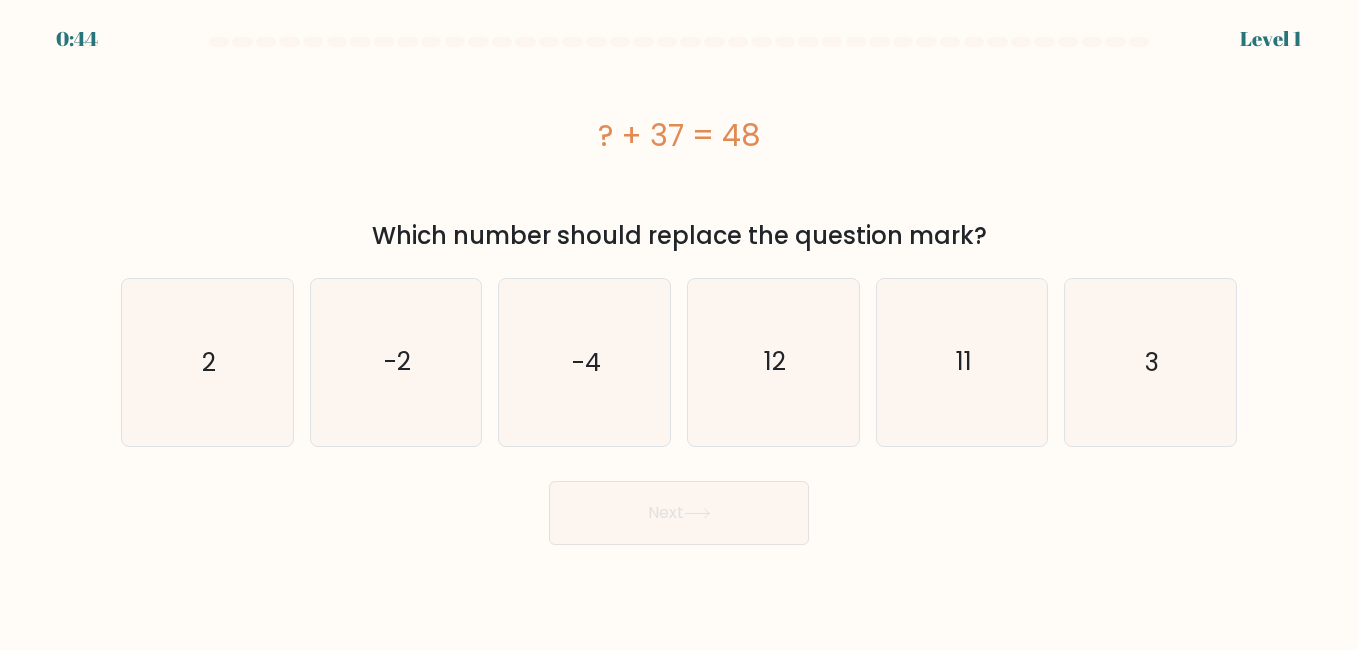 scroll, scrollTop: 0, scrollLeft: 0, axis: both 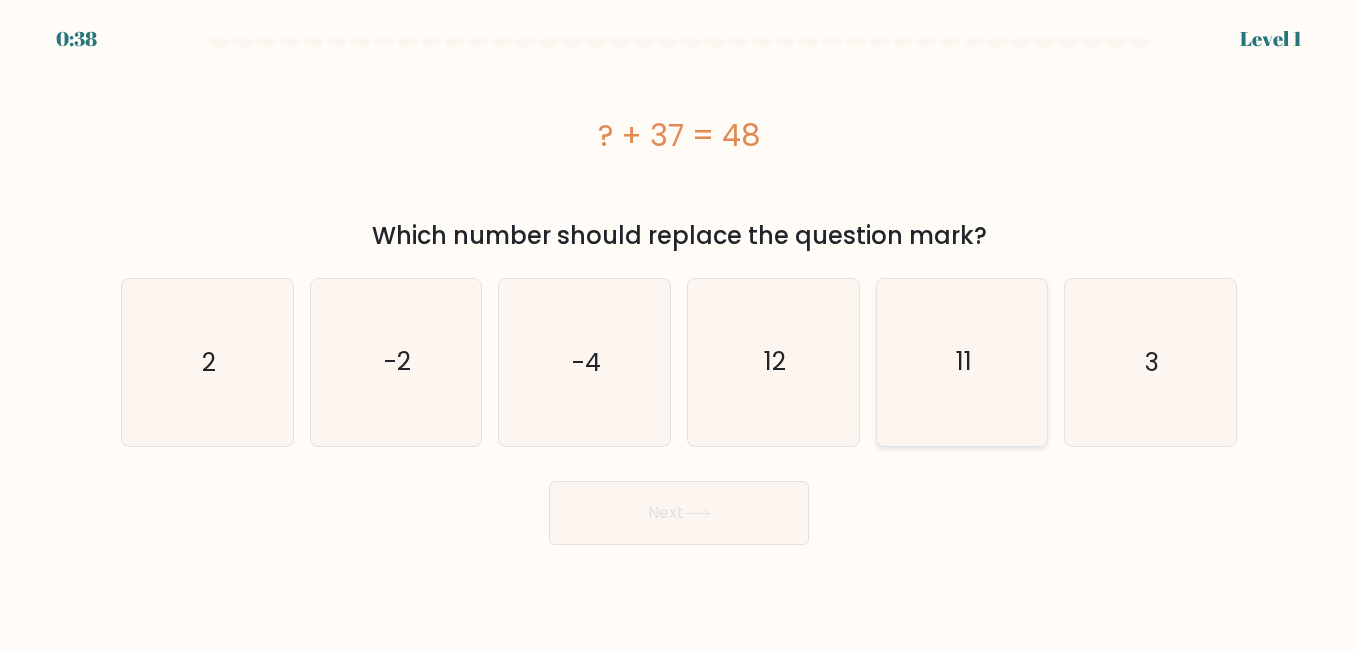 click on "11" 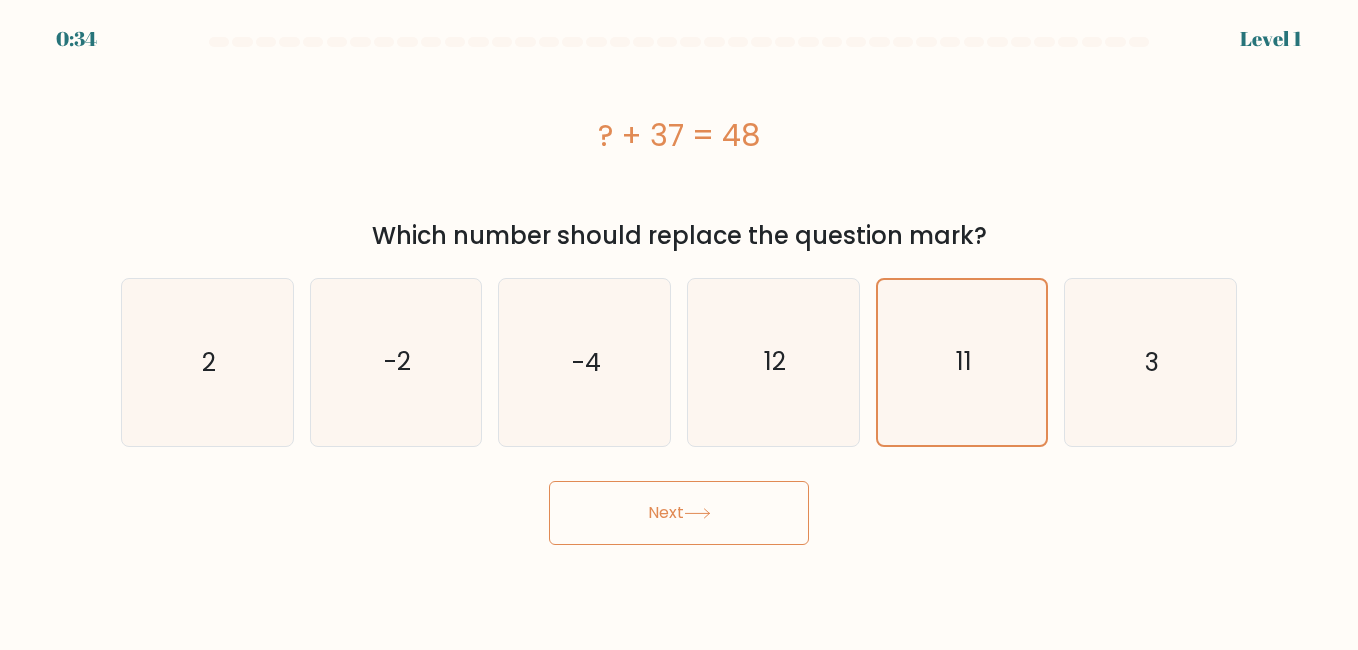 click on "Next" at bounding box center (679, 513) 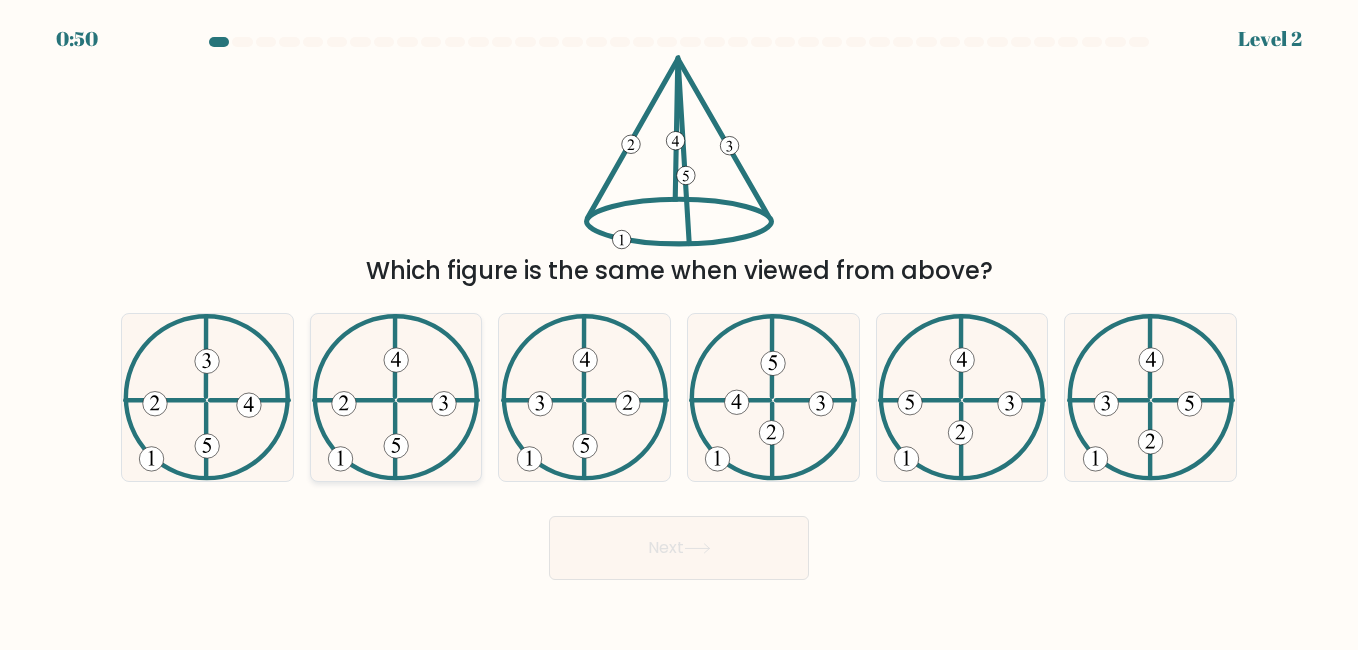 click 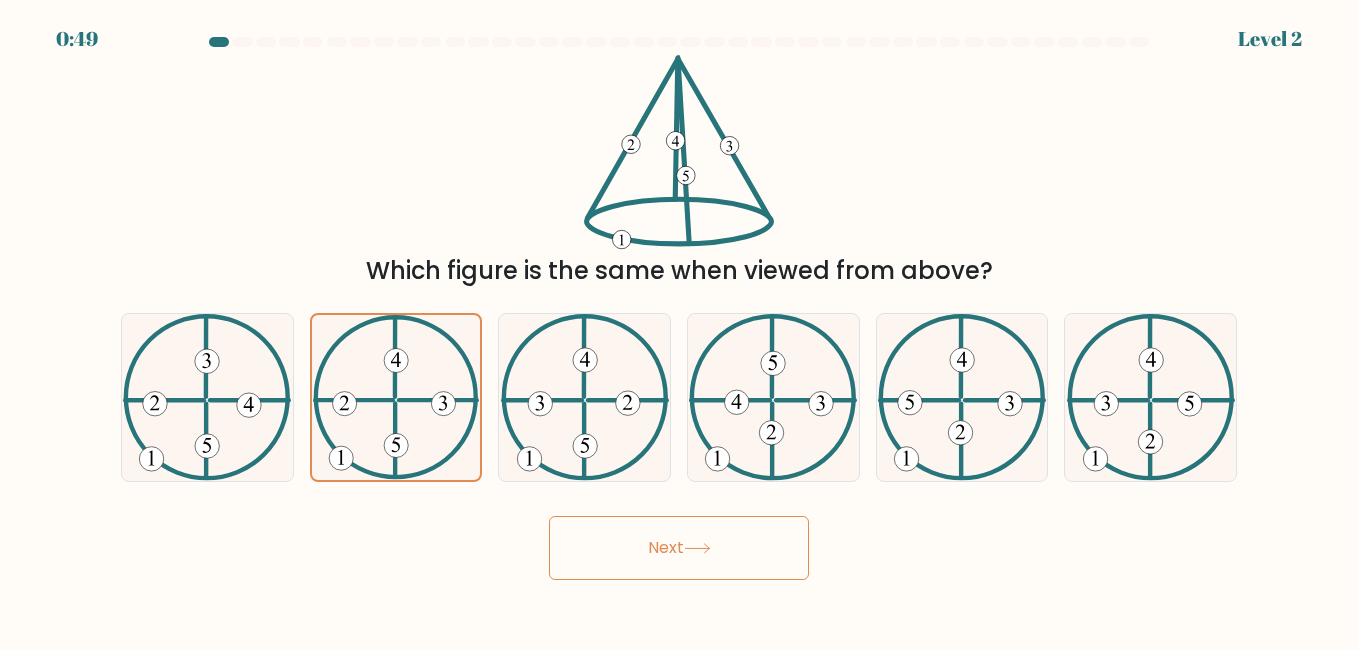 click 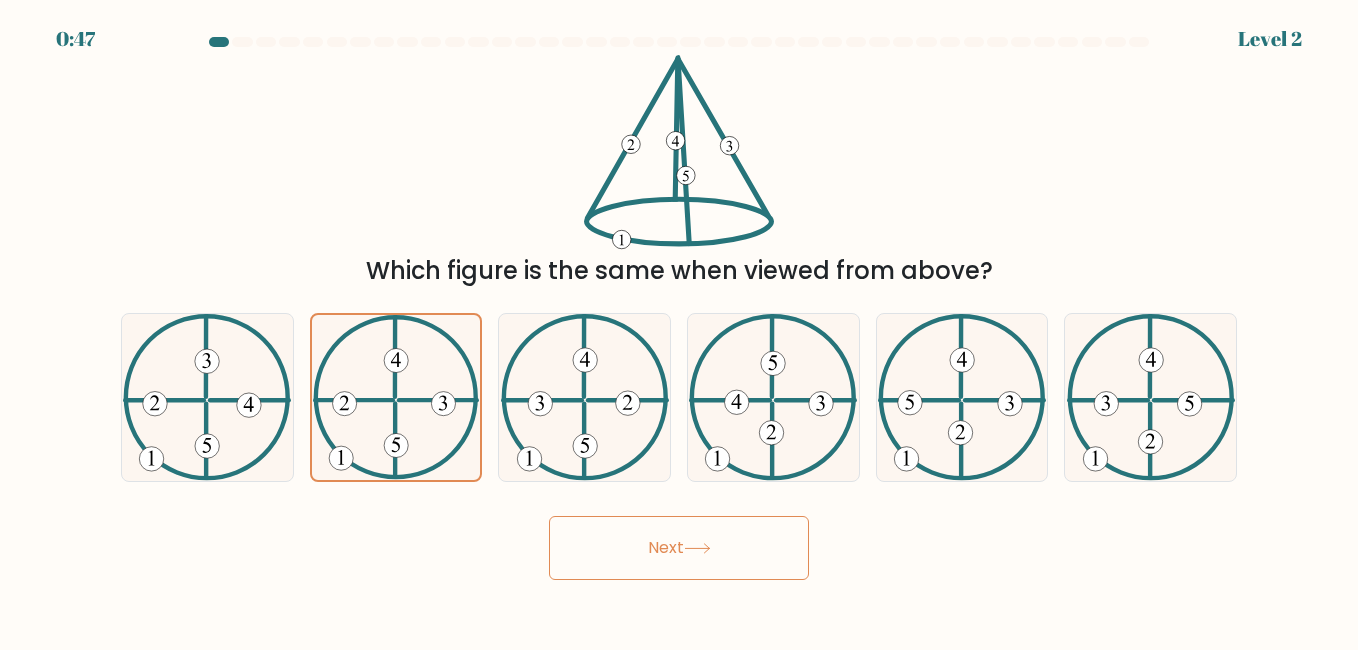 click 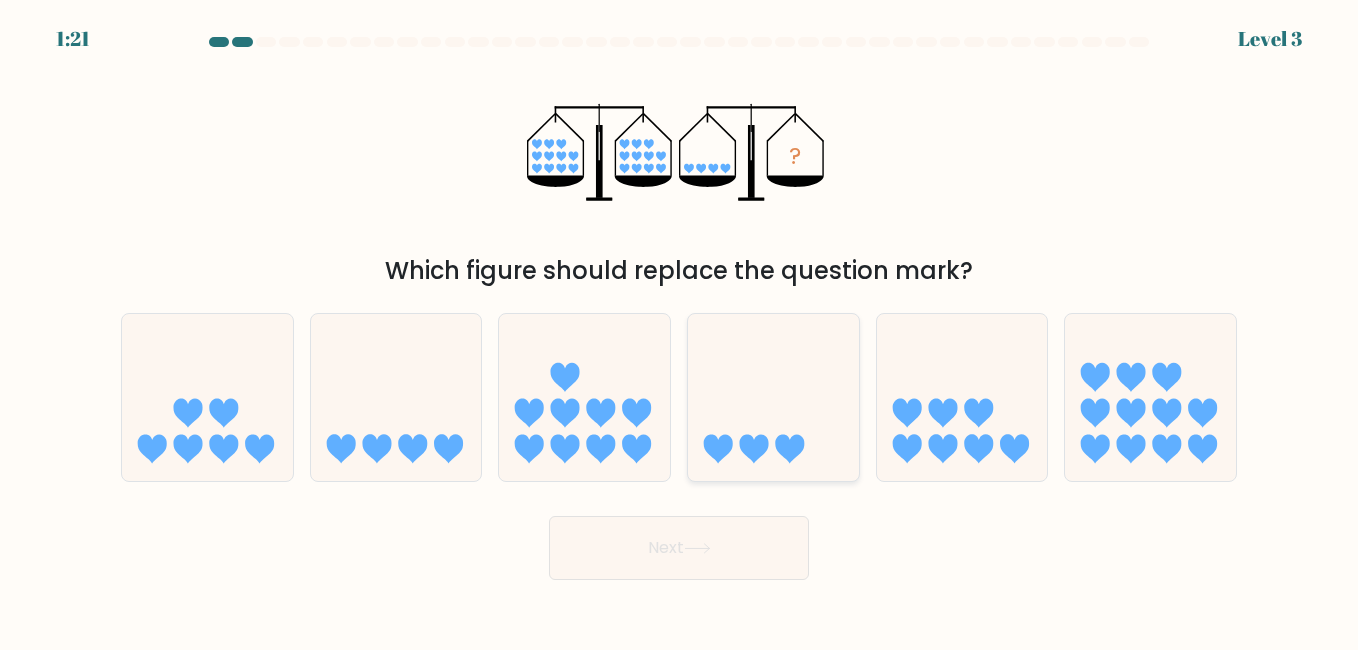 click 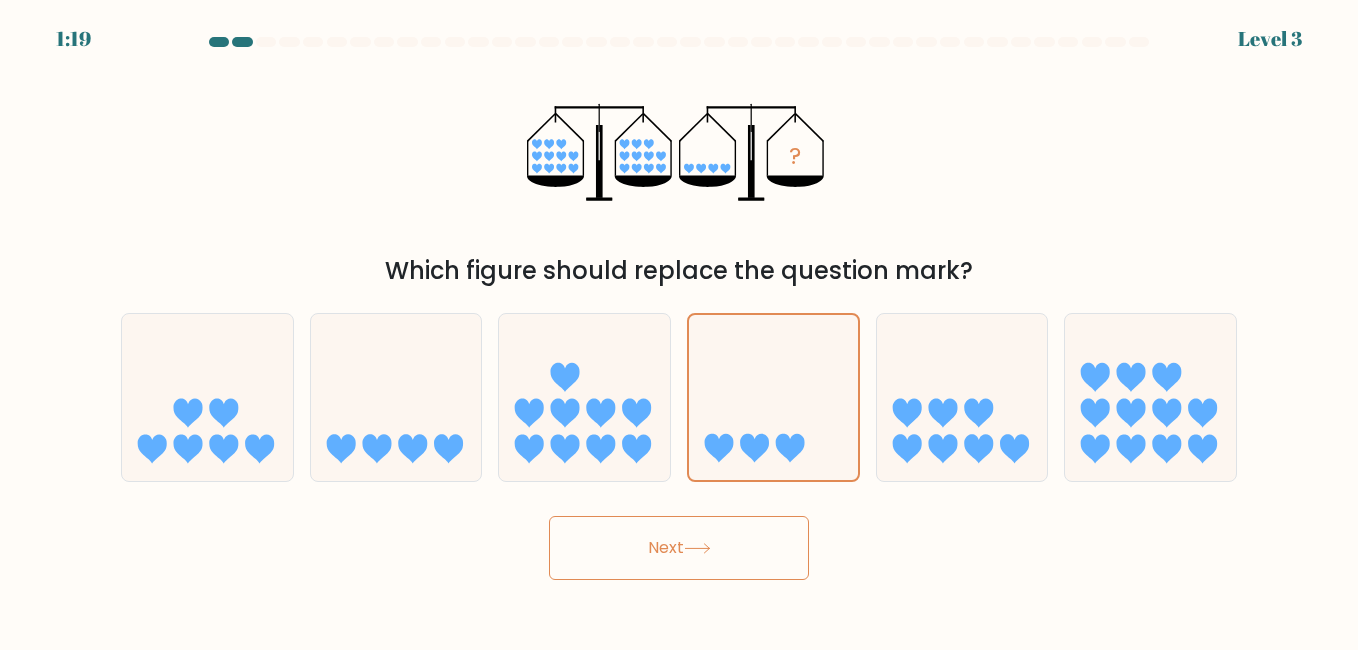 click on "Next" at bounding box center (679, 548) 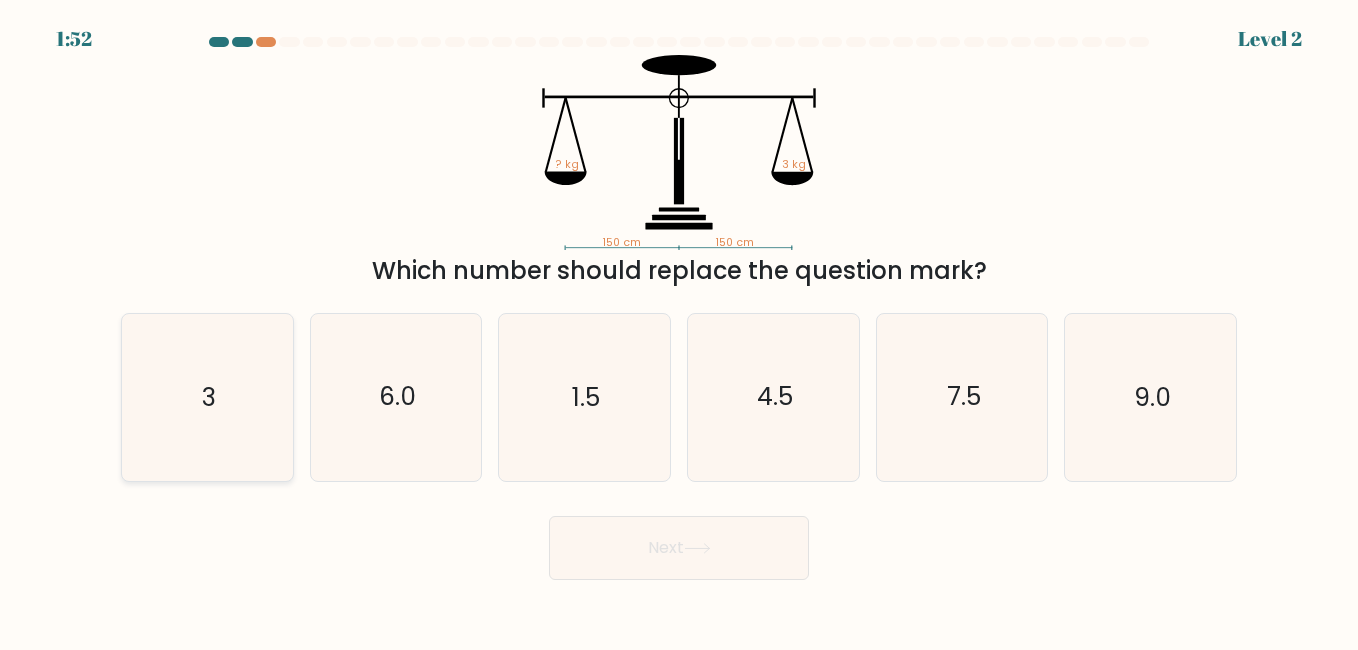 click on "3" 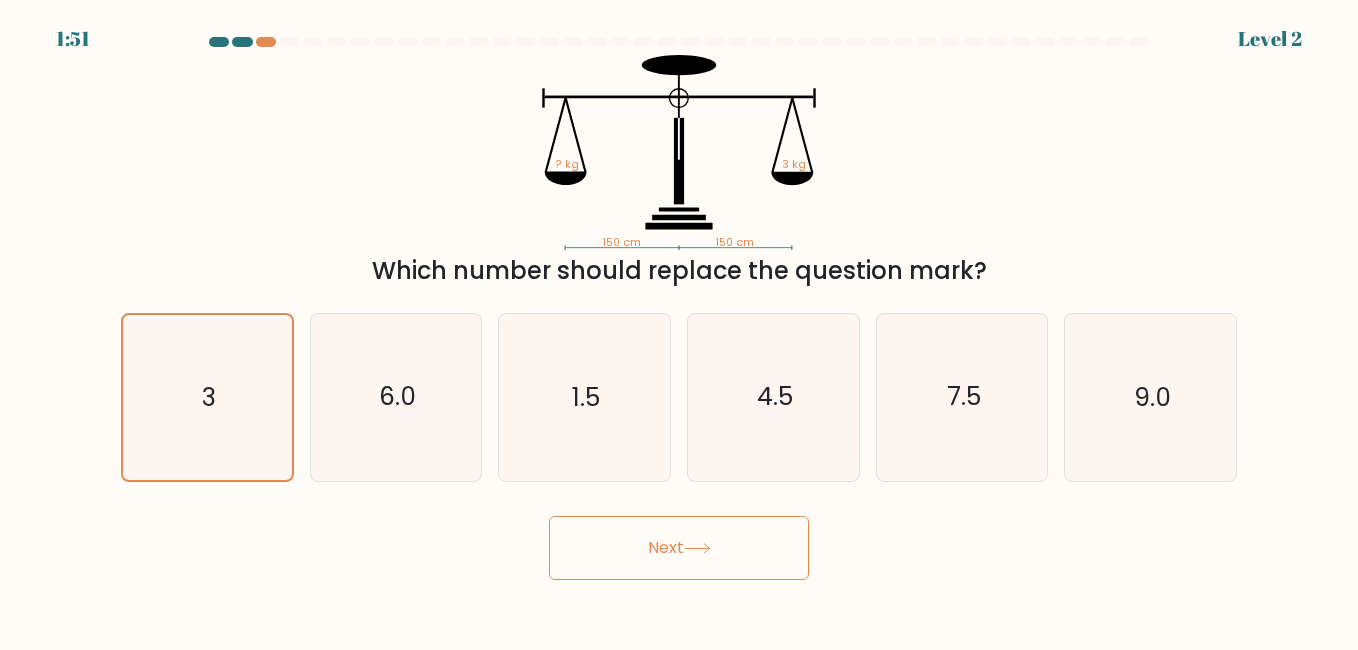 click on "Next" at bounding box center [679, 548] 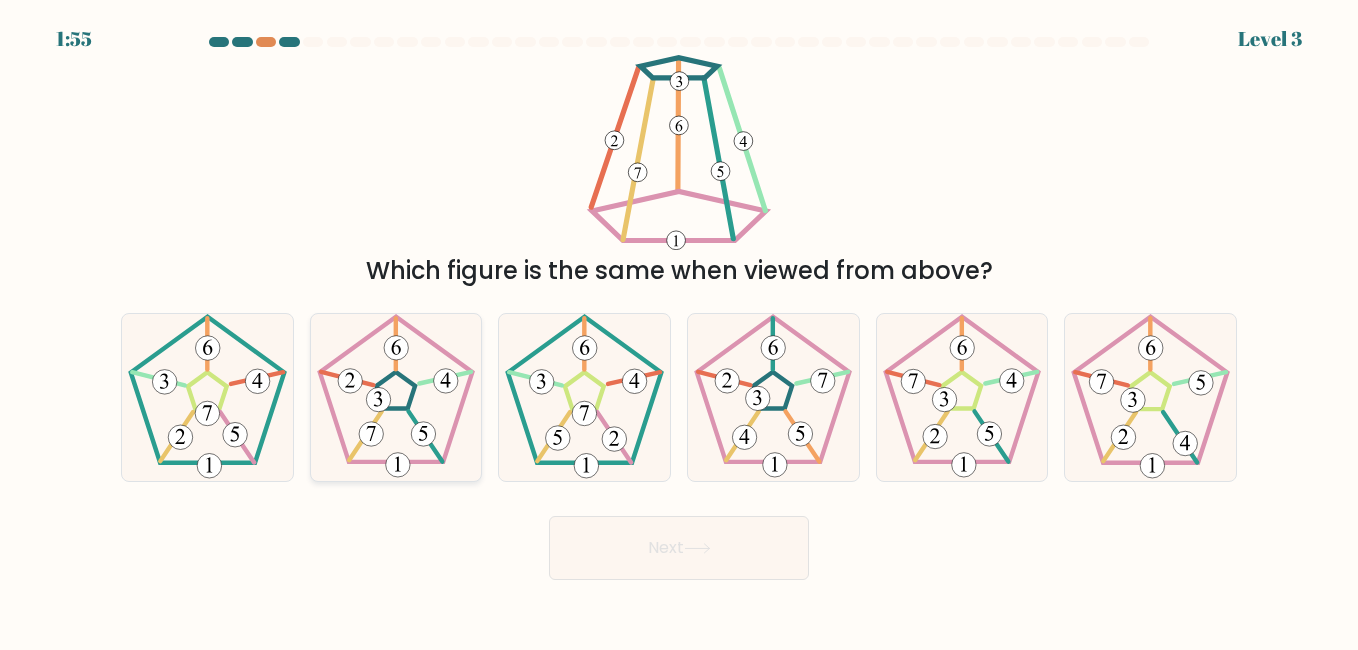 click 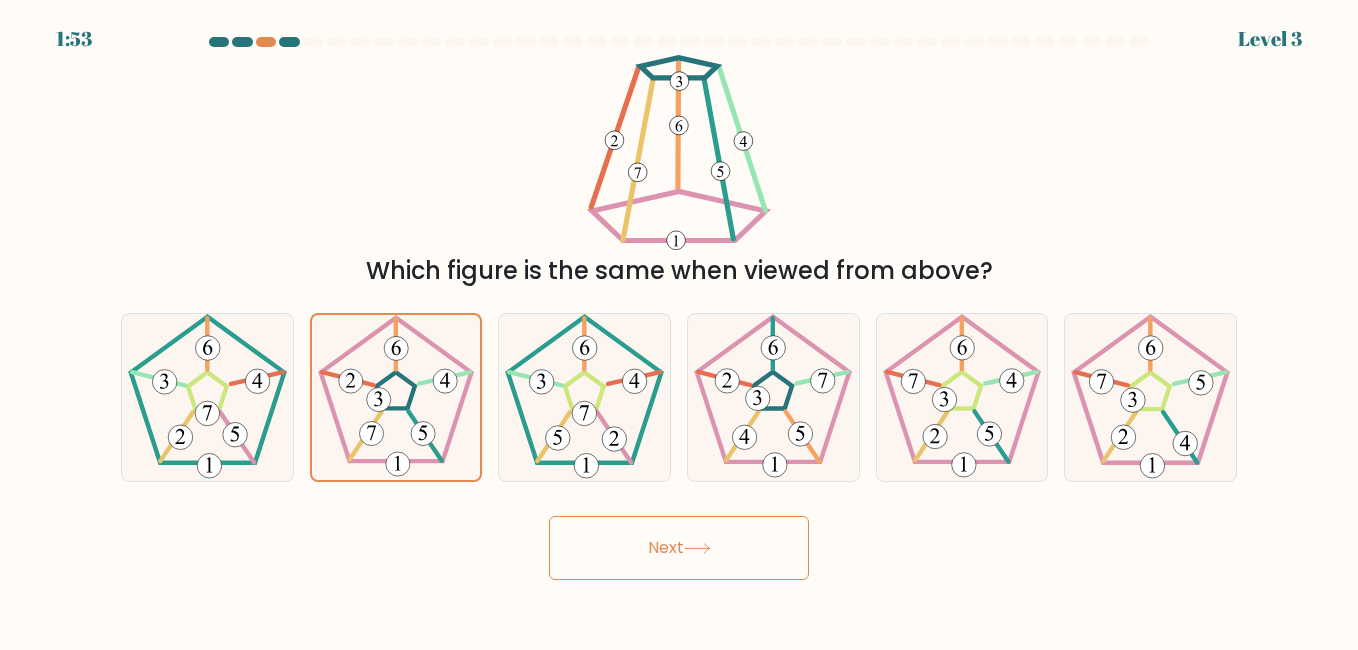 click on "Next" at bounding box center [679, 548] 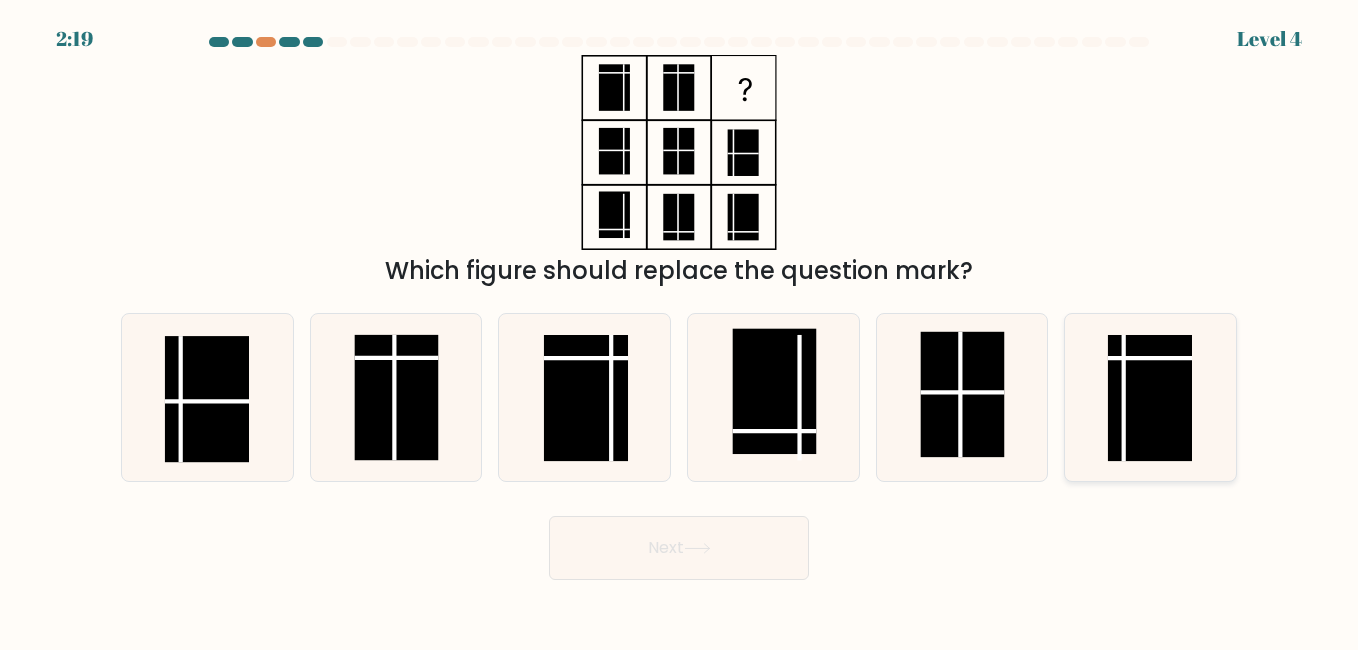 click 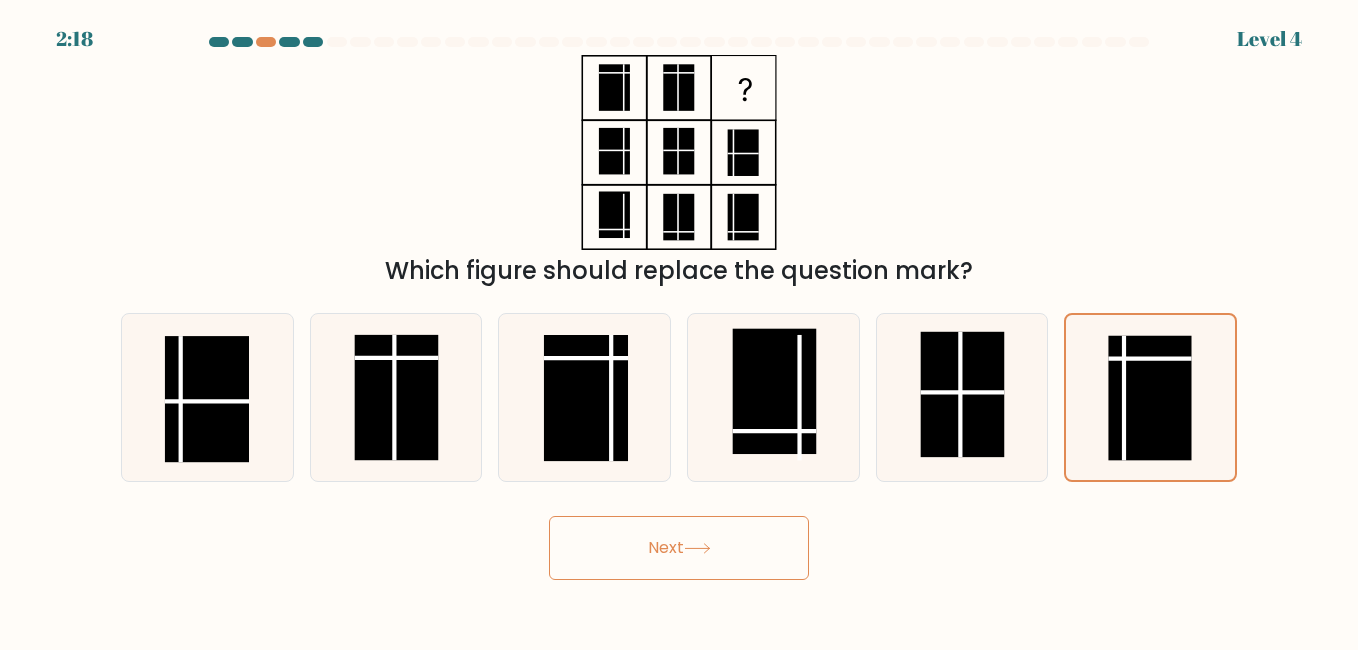click on "Next" at bounding box center [679, 548] 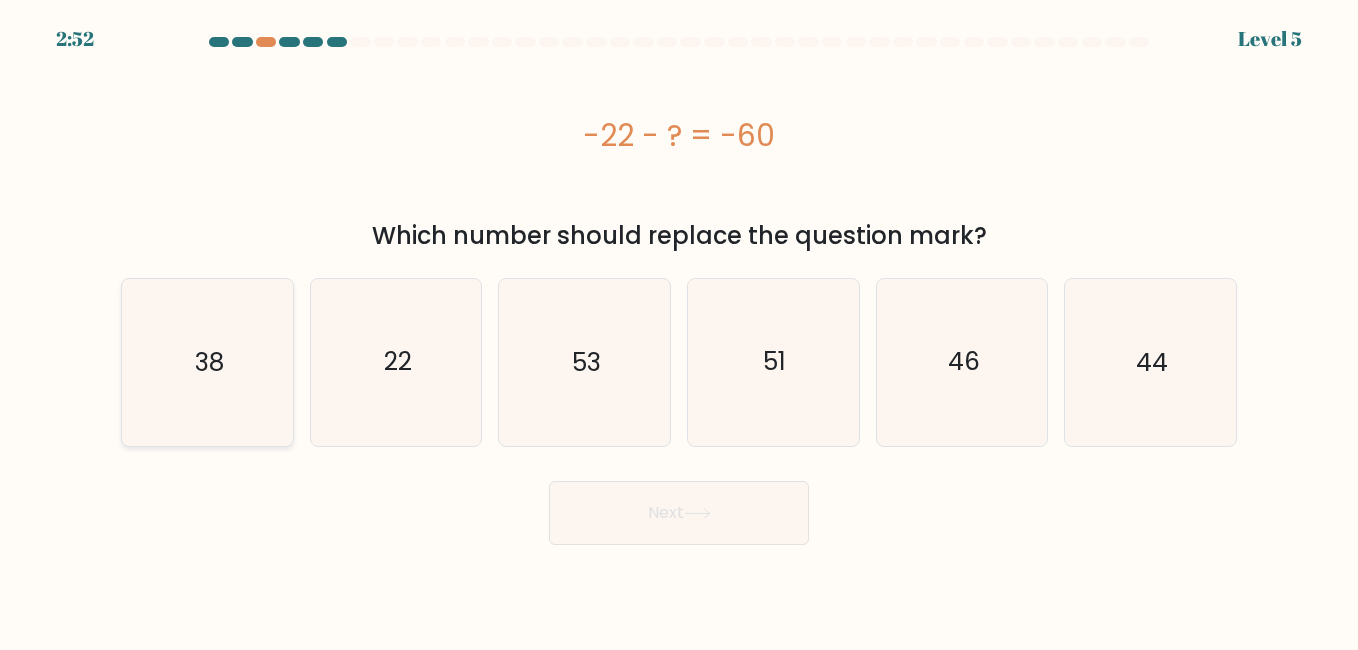 click on "38" 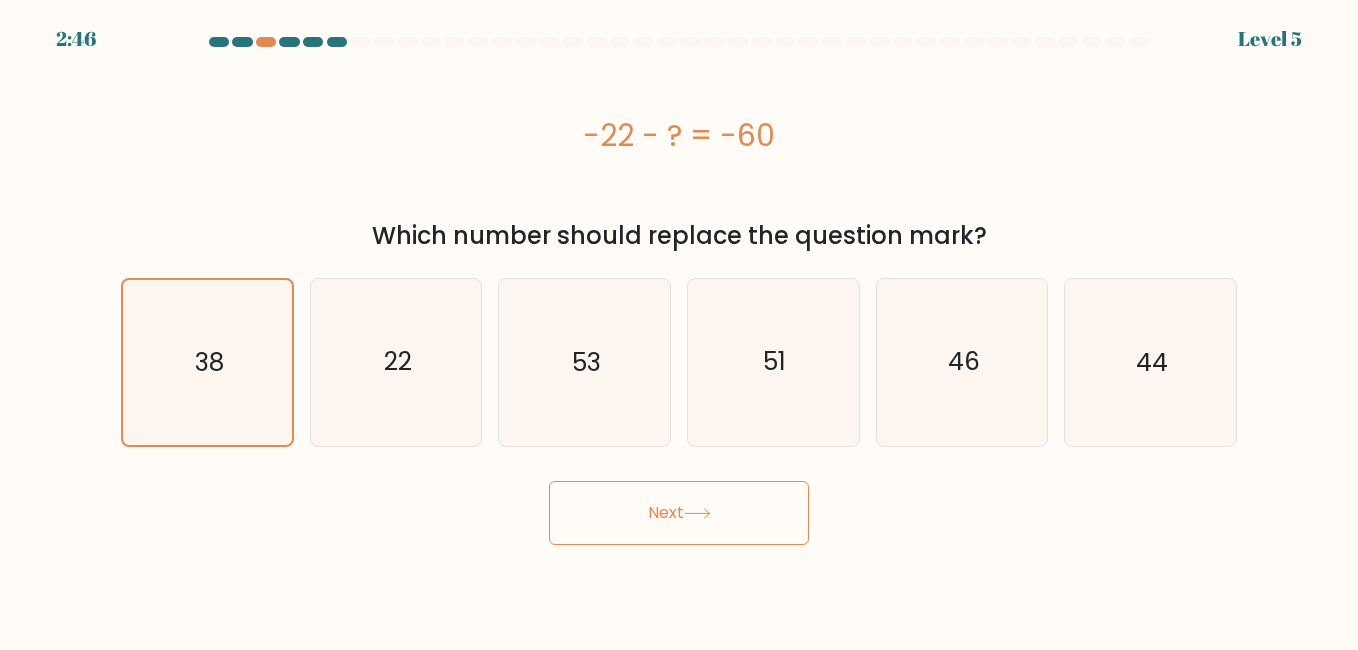 click on "Next" at bounding box center [679, 513] 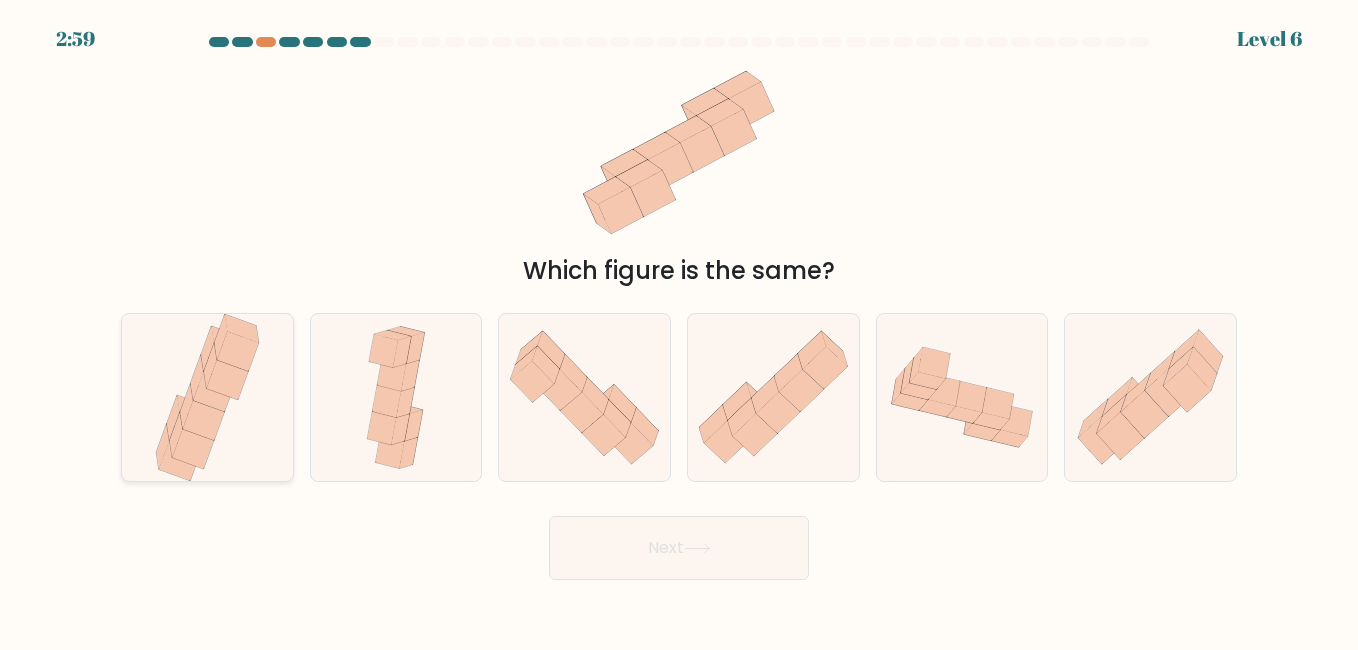 click 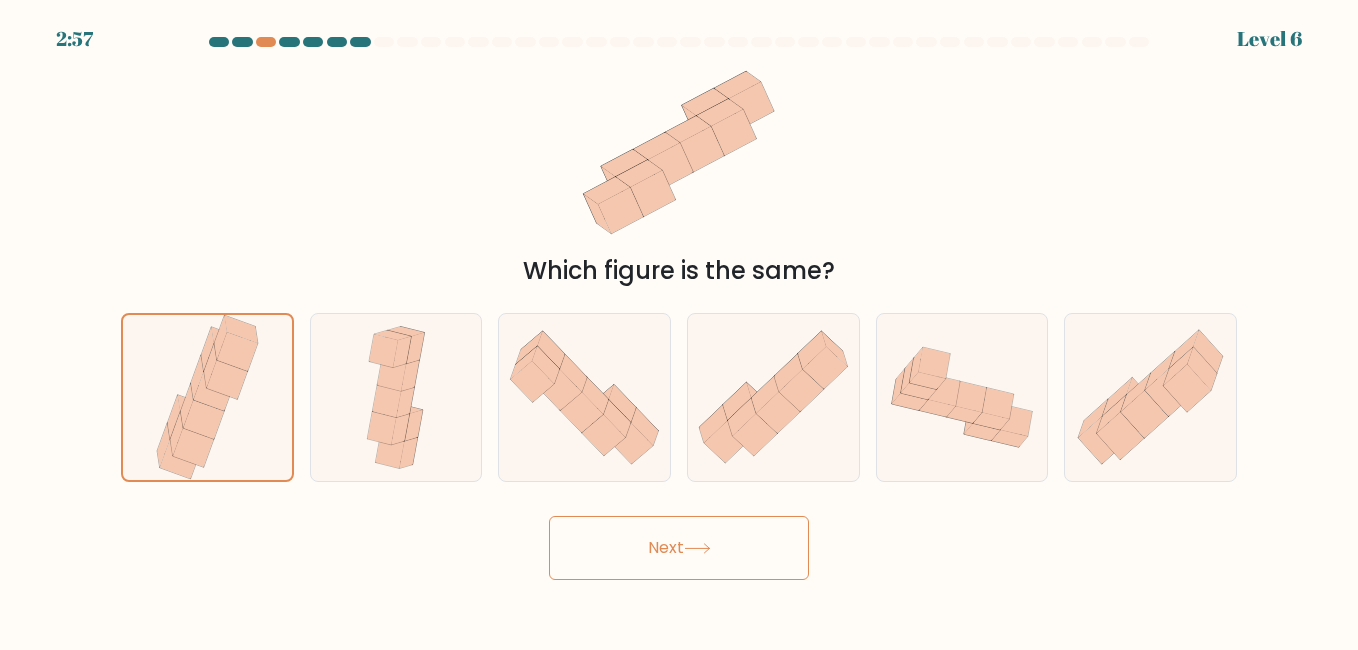 click on "Next" at bounding box center (679, 548) 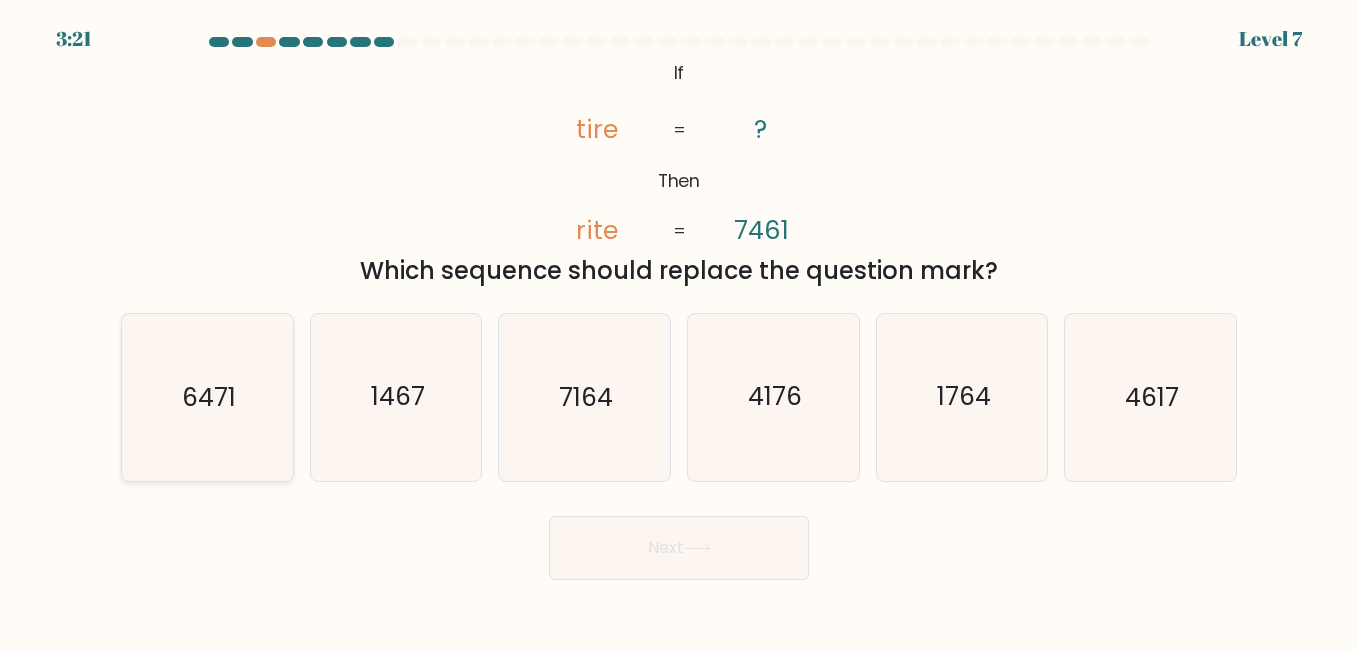 click on "6471" 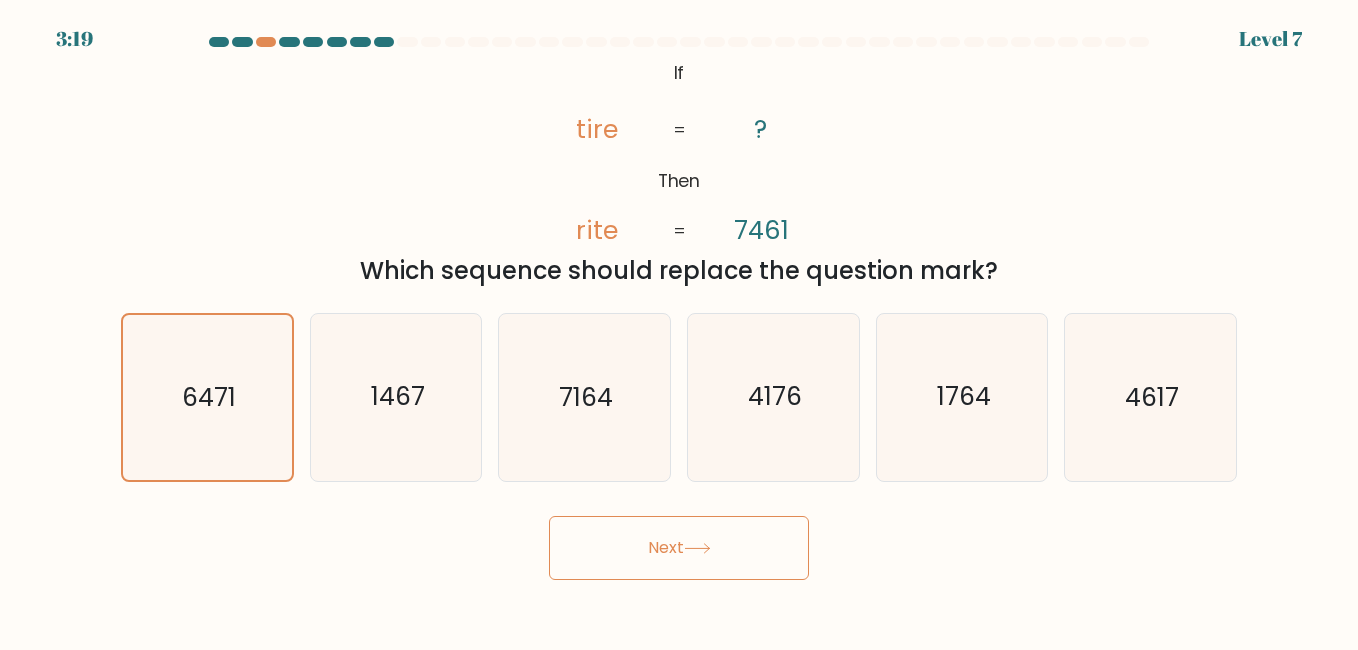click on "Next" at bounding box center [679, 548] 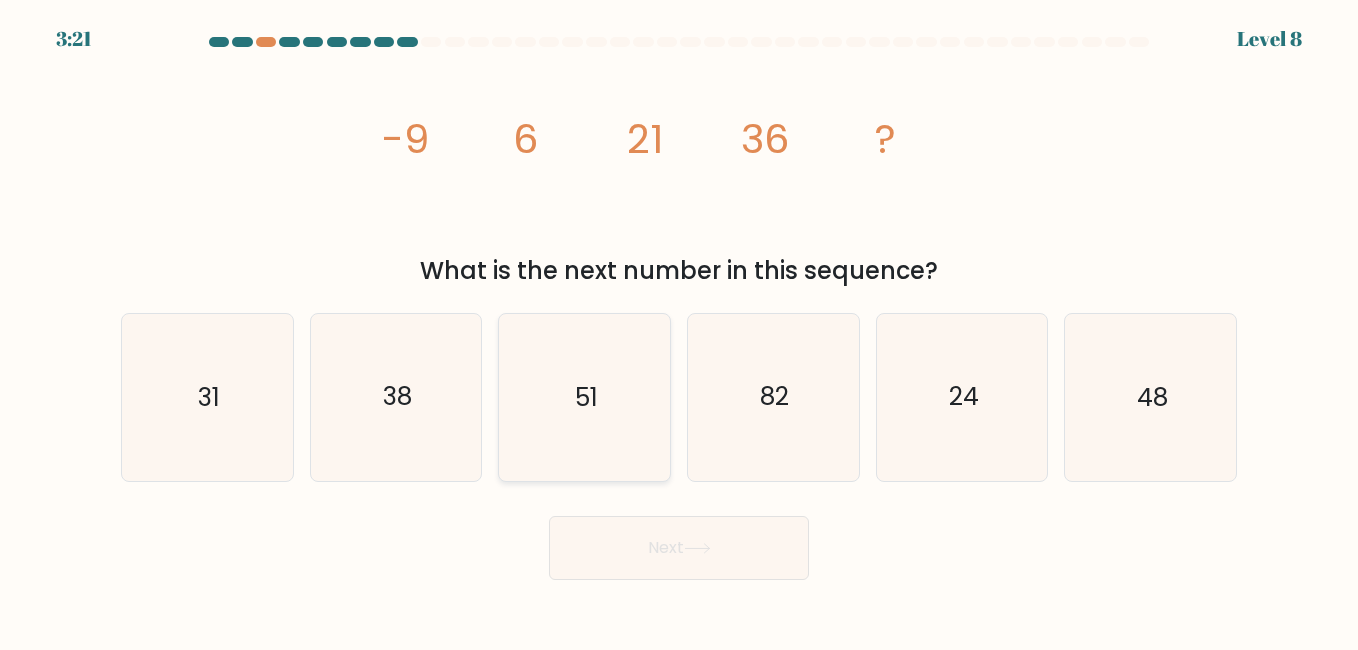 click on "51" 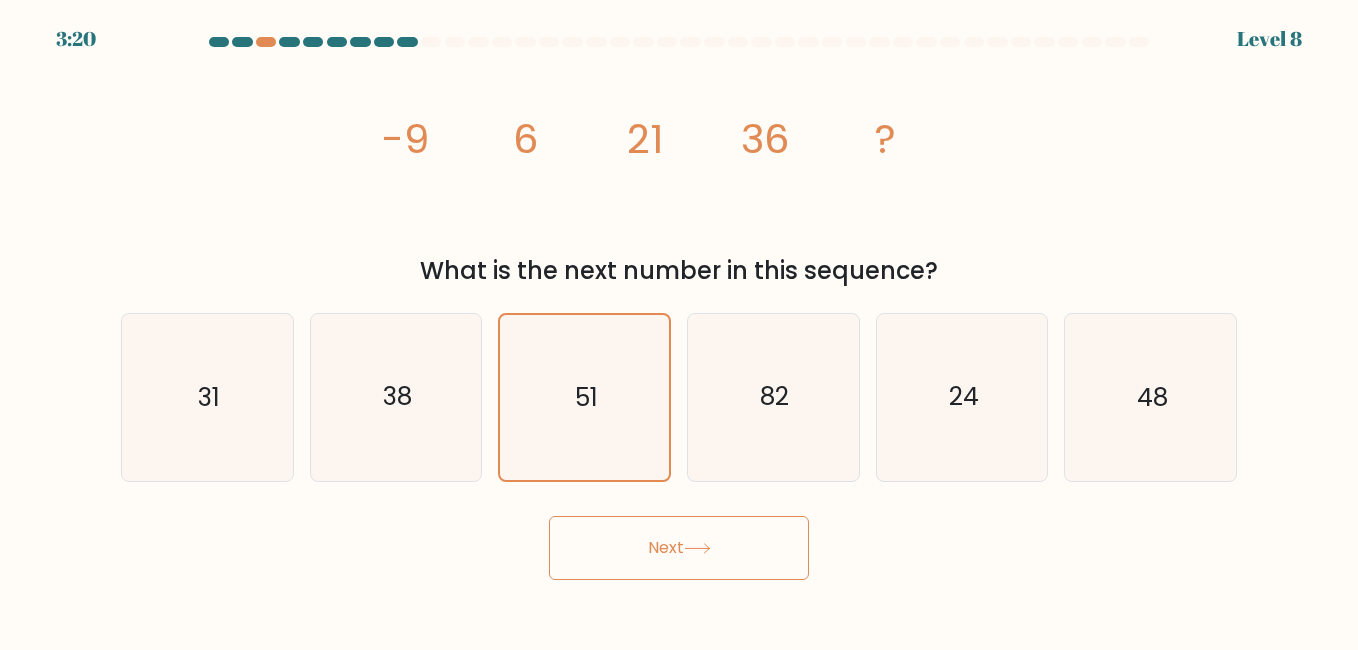 click on "Next" at bounding box center (679, 548) 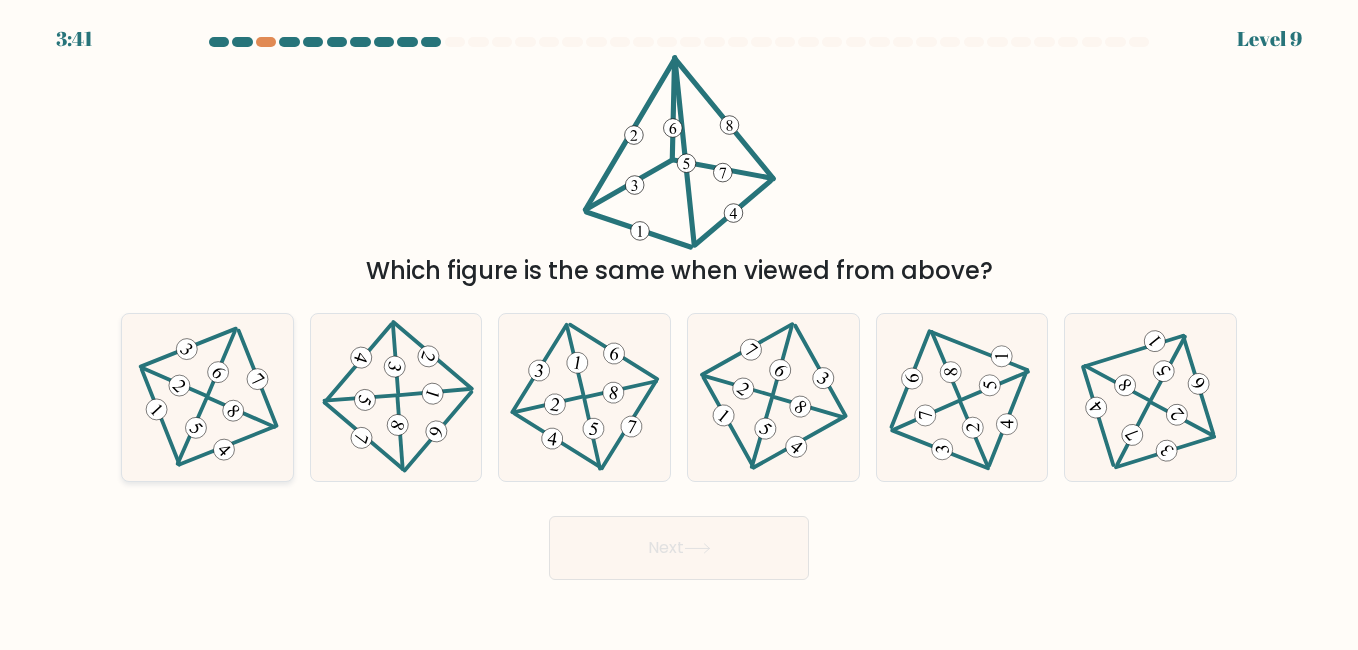 click 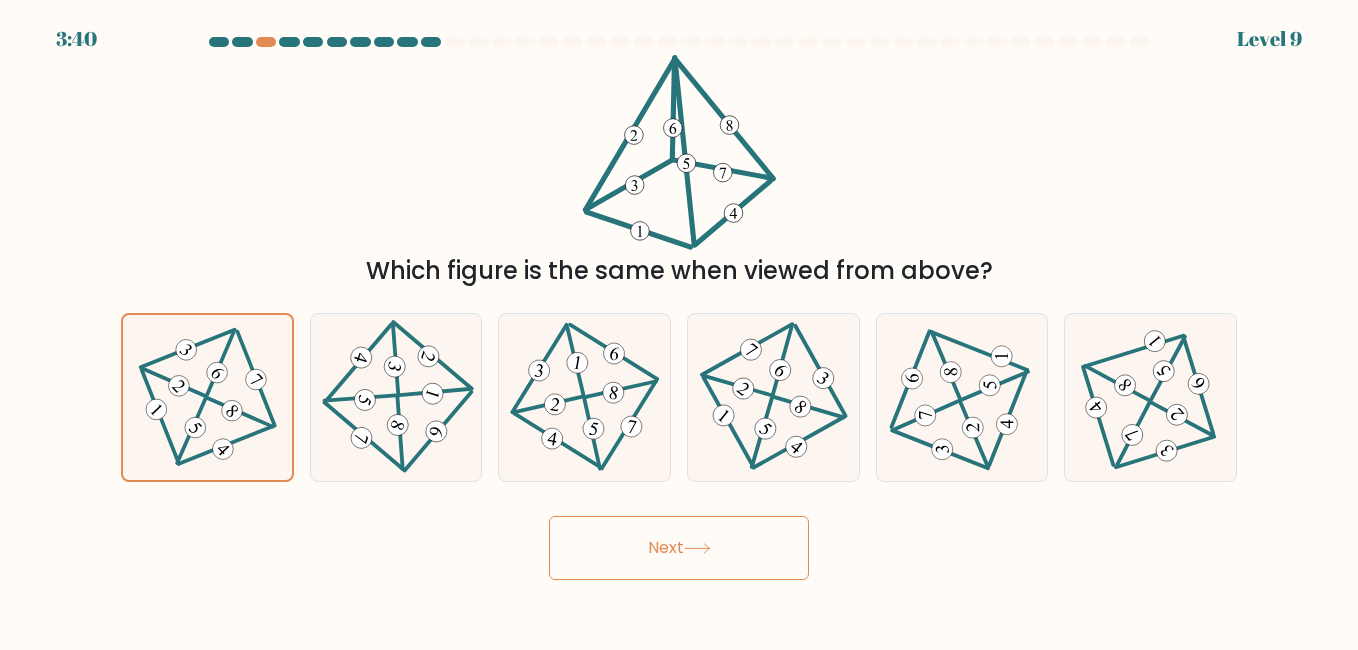 click on "Next" at bounding box center (679, 548) 